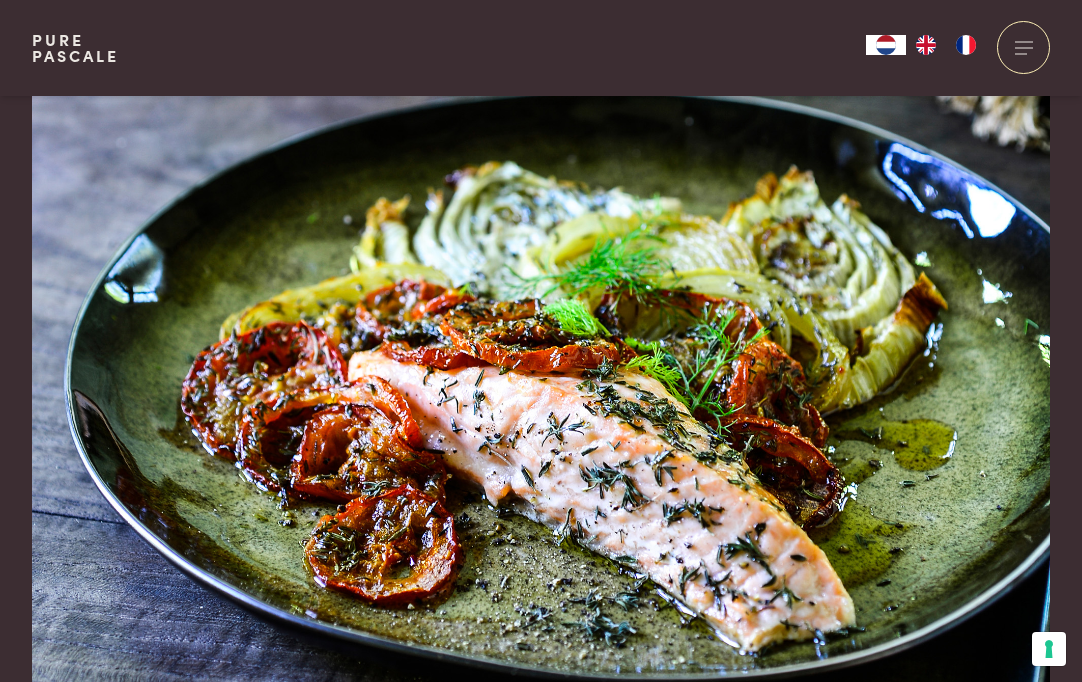 scroll, scrollTop: 1978, scrollLeft: 0, axis: vertical 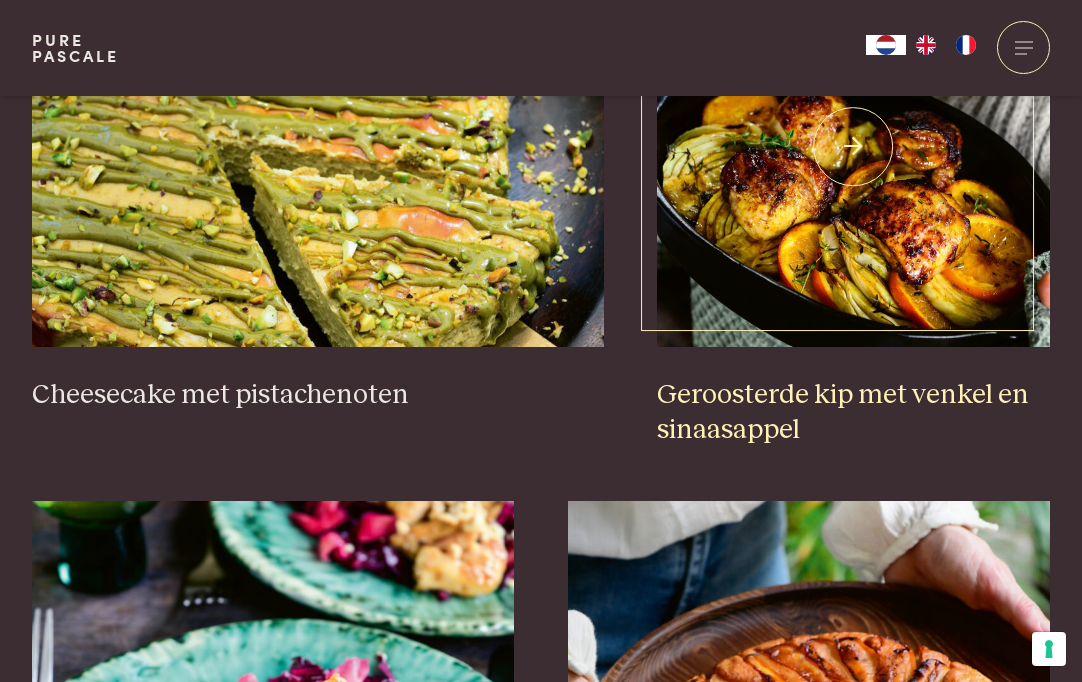 click at bounding box center (853, 147) 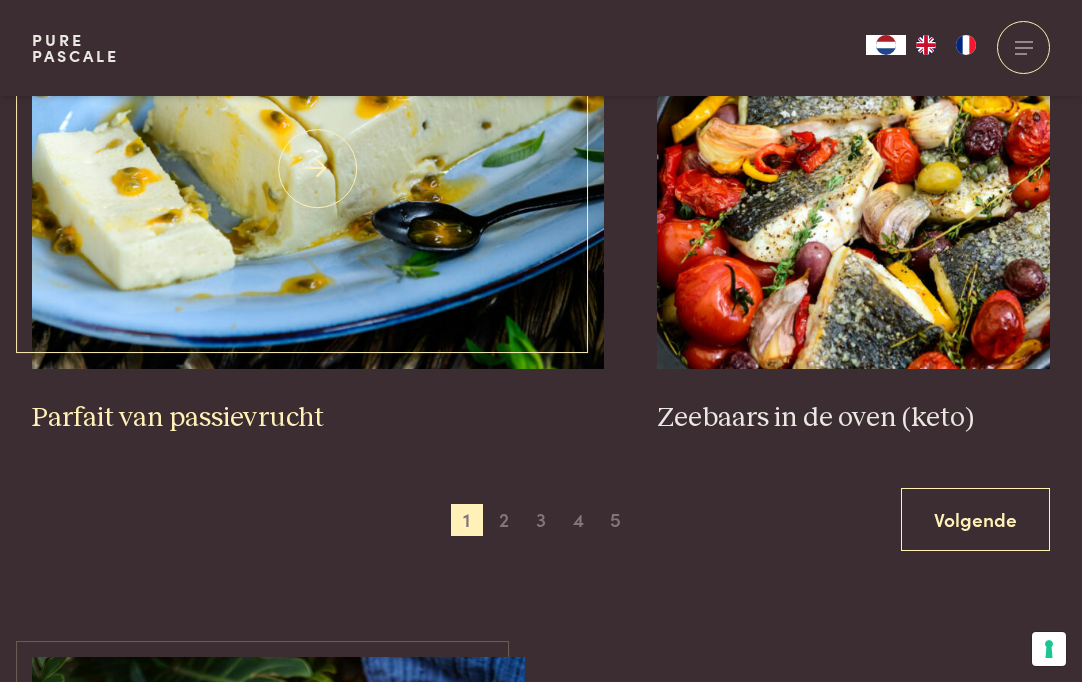 scroll, scrollTop: 3612, scrollLeft: 0, axis: vertical 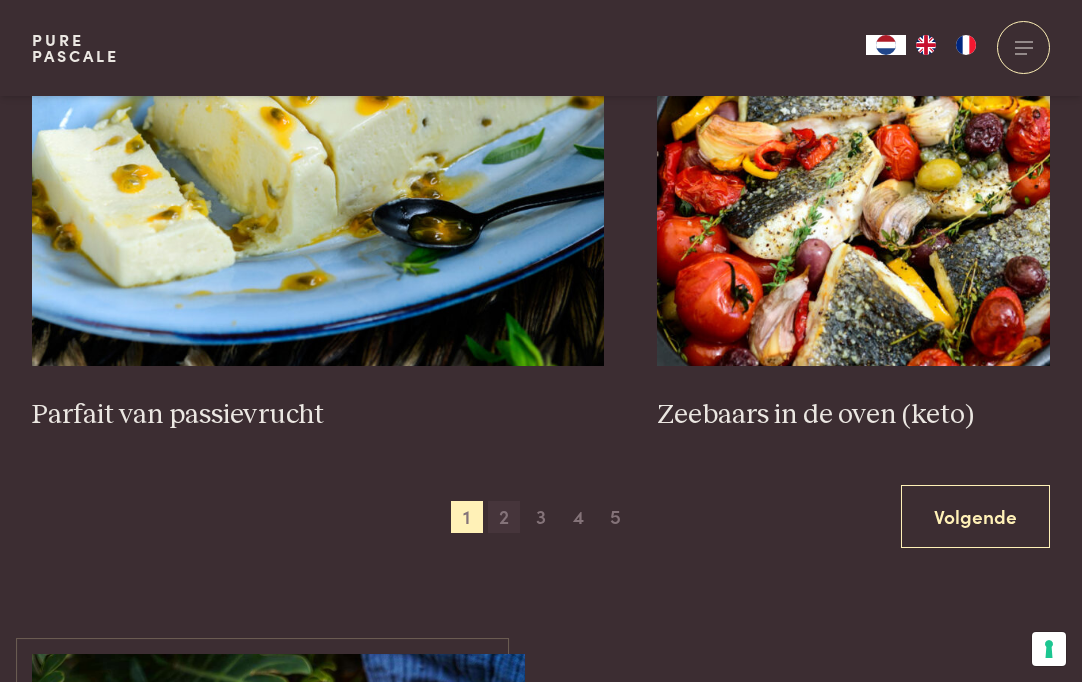 click on "2" at bounding box center [504, 517] 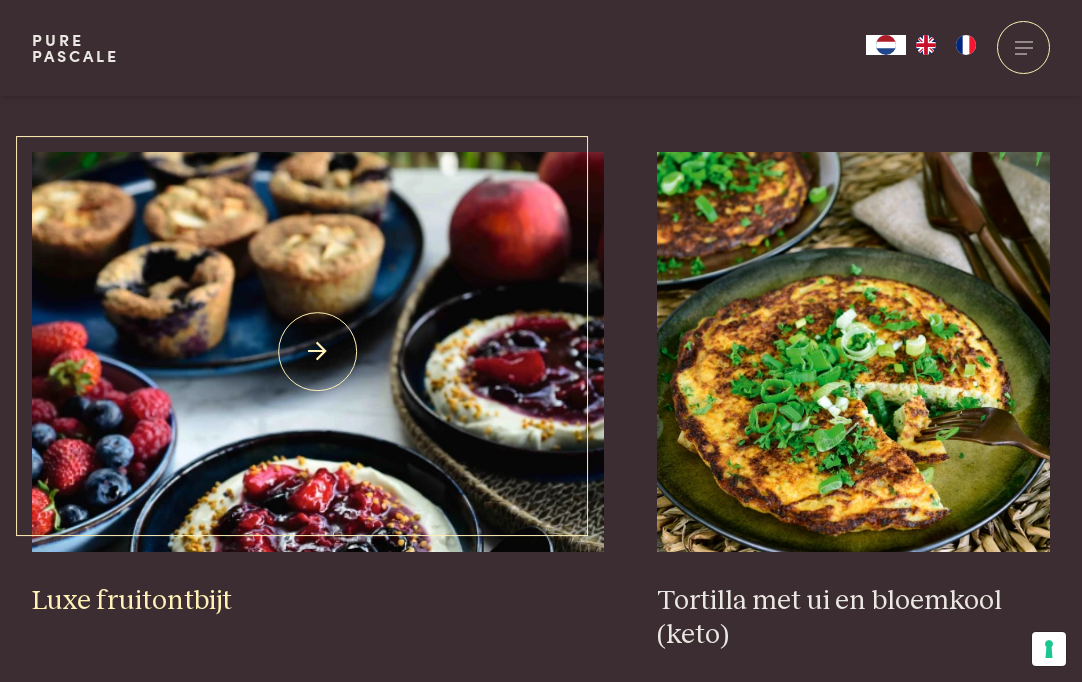 scroll, scrollTop: 1834, scrollLeft: 0, axis: vertical 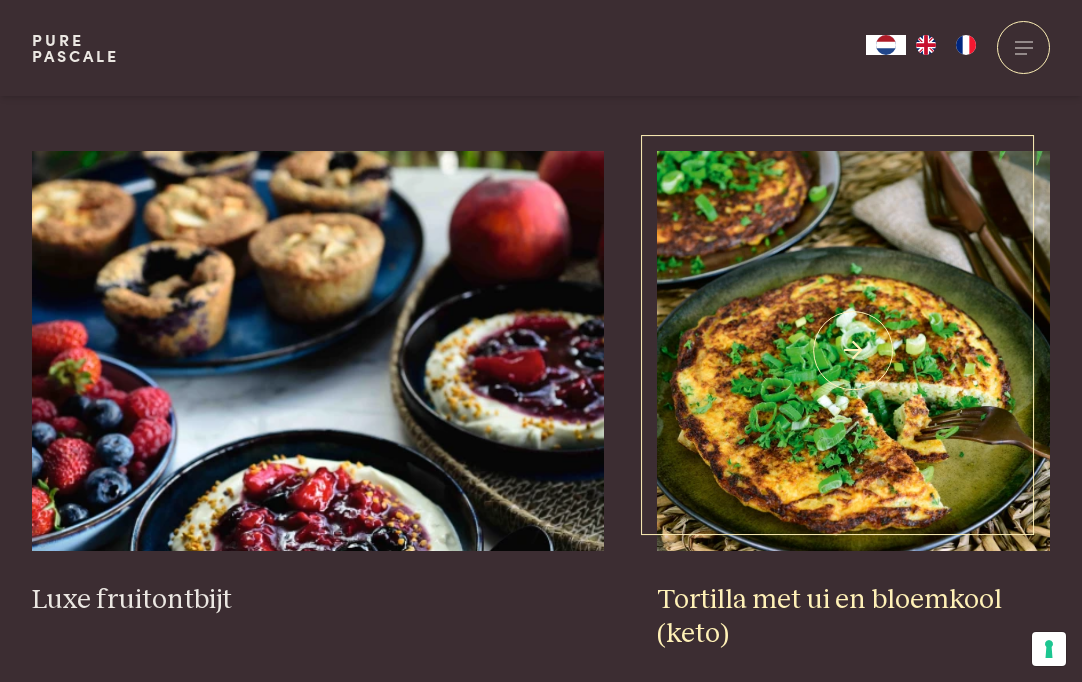 click at bounding box center [853, 351] 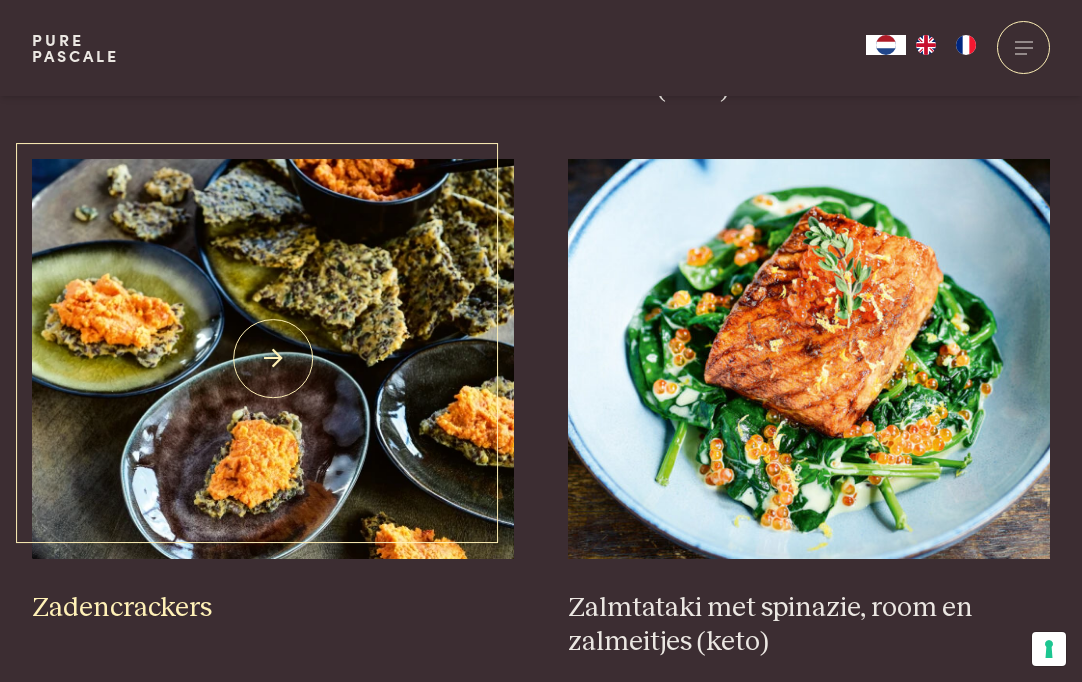 scroll, scrollTop: 2406, scrollLeft: 0, axis: vertical 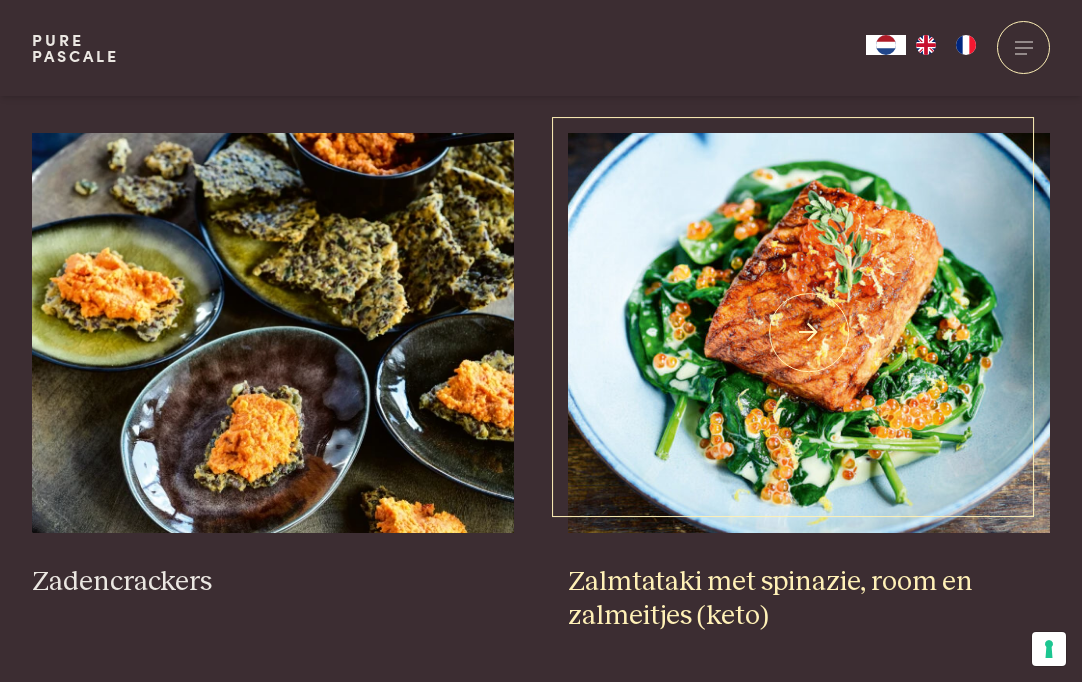 click at bounding box center [809, 333] 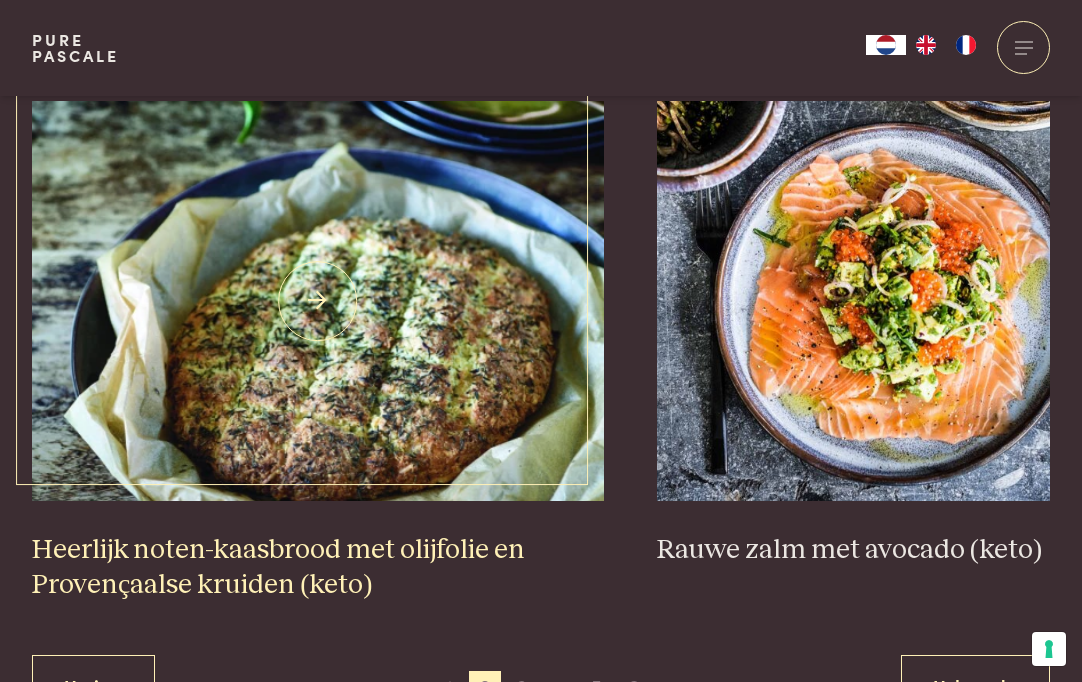 scroll, scrollTop: 3584, scrollLeft: 0, axis: vertical 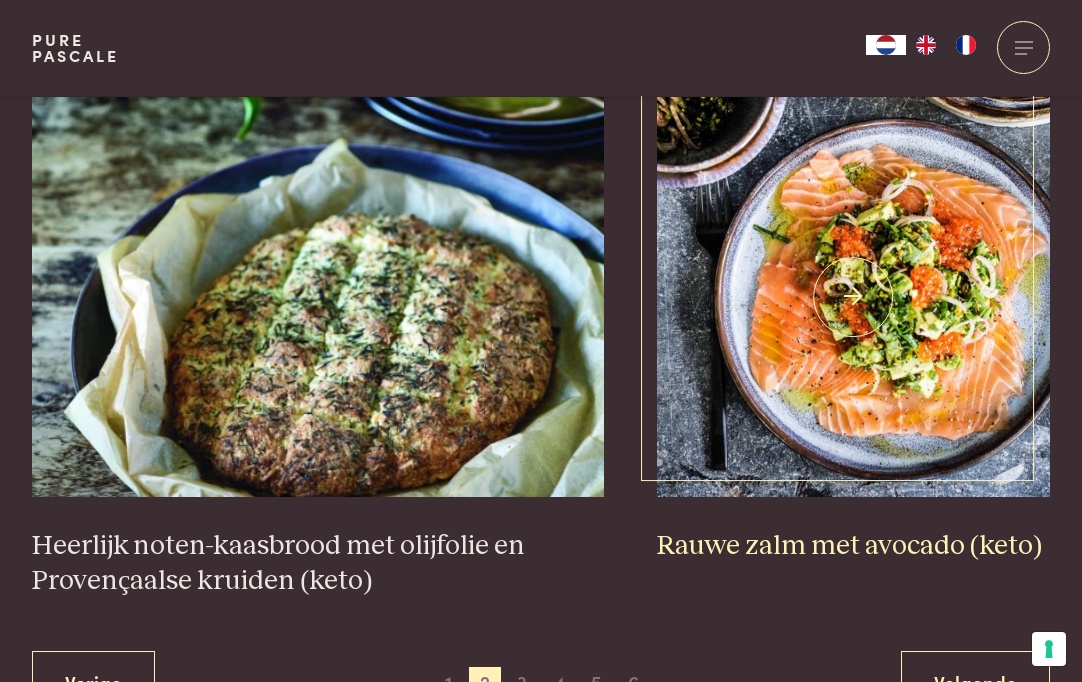 click at bounding box center (853, 297) 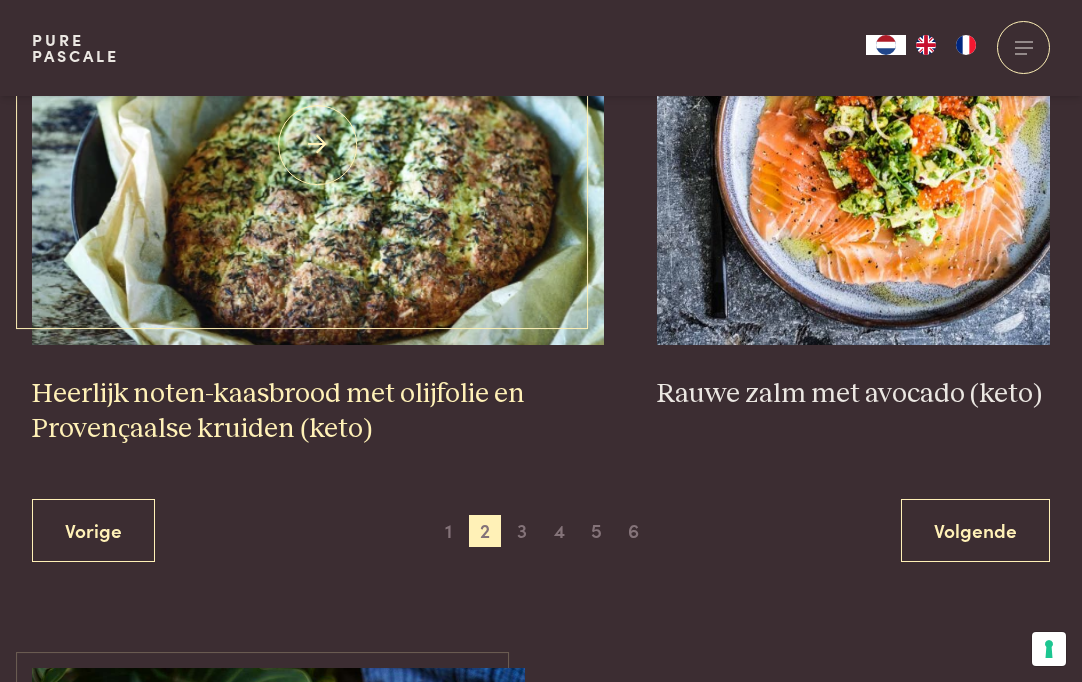 scroll, scrollTop: 3735, scrollLeft: 0, axis: vertical 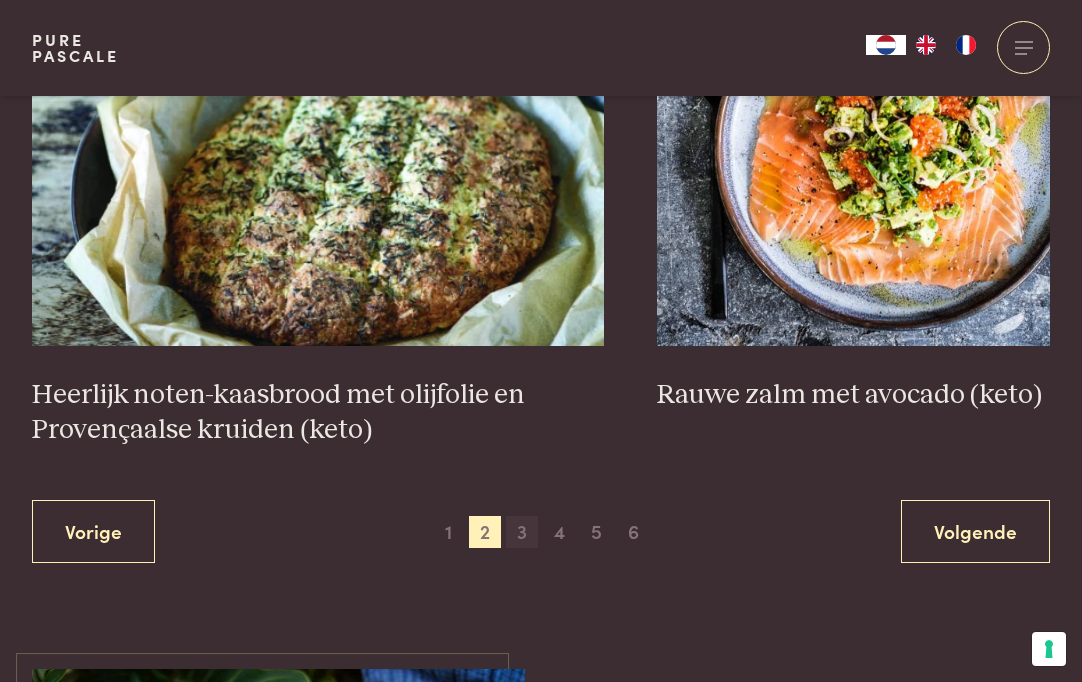 click on "3" at bounding box center (522, 532) 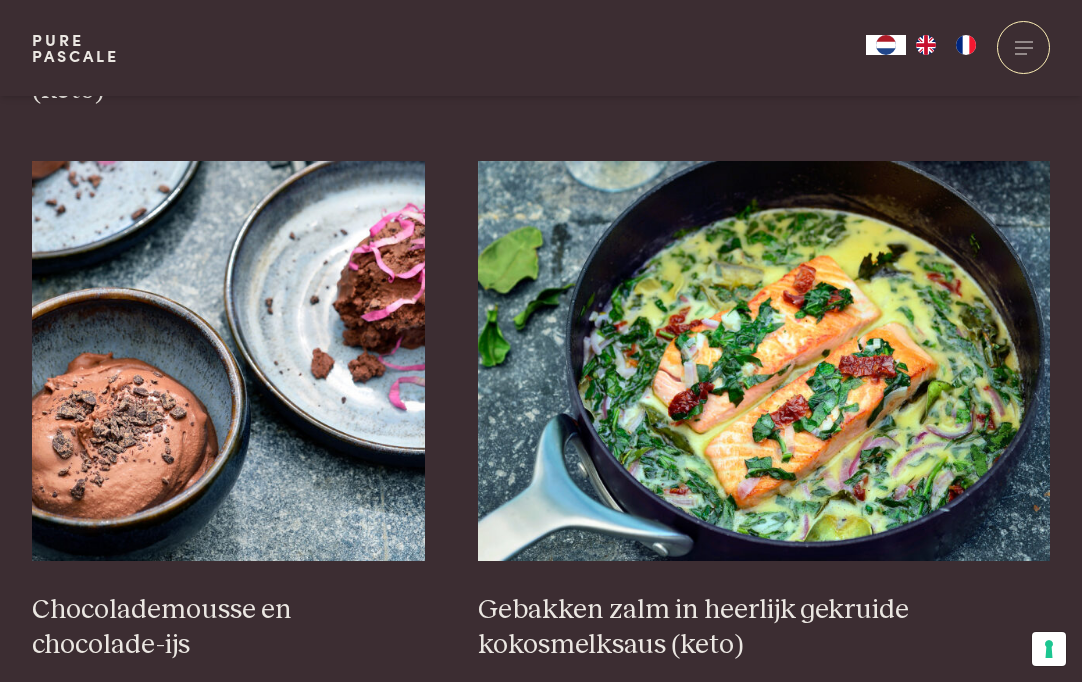 scroll, scrollTop: 1305, scrollLeft: 0, axis: vertical 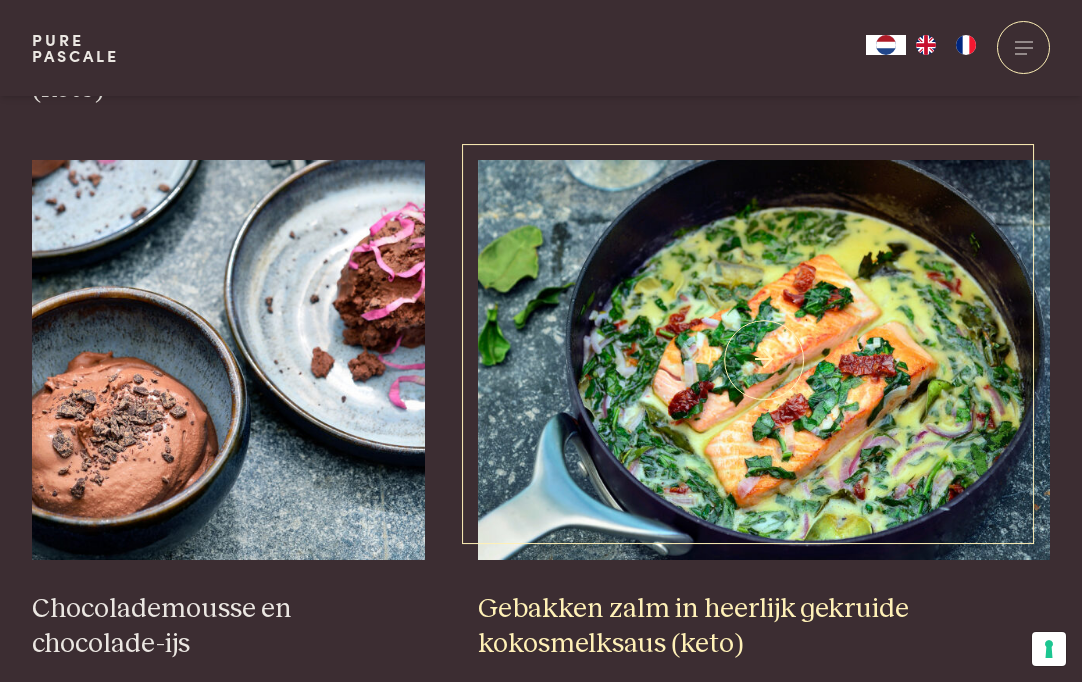 click on "Gebakken zalm in heerlijk gekruide kokosmelksaus (keto)" at bounding box center [764, 410] 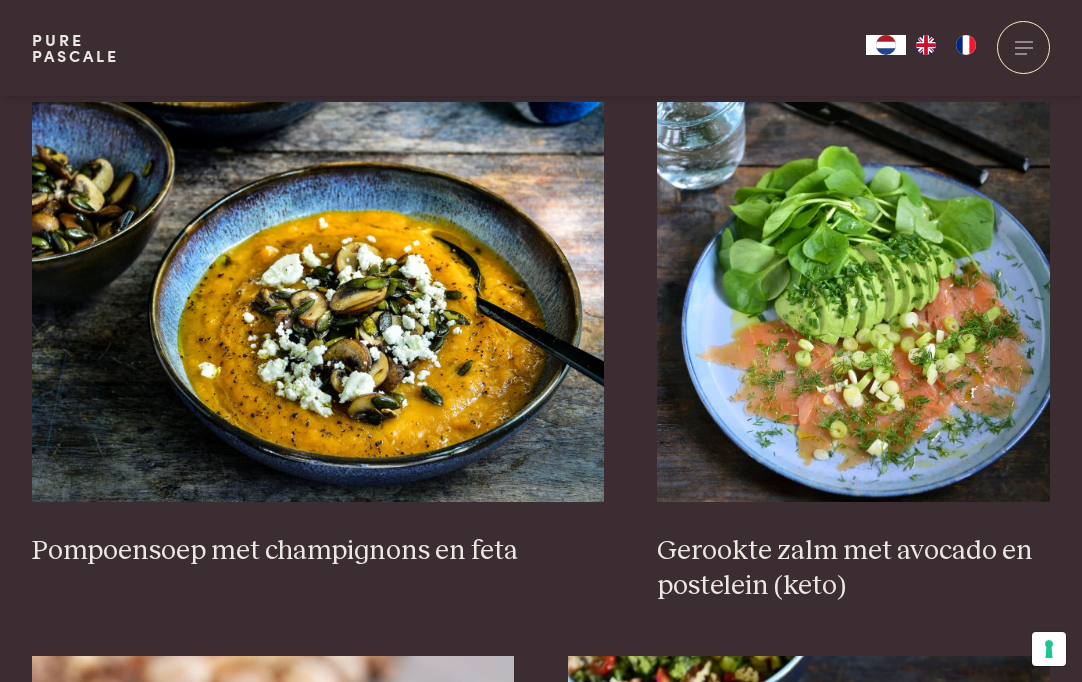 scroll, scrollTop: 1919, scrollLeft: 0, axis: vertical 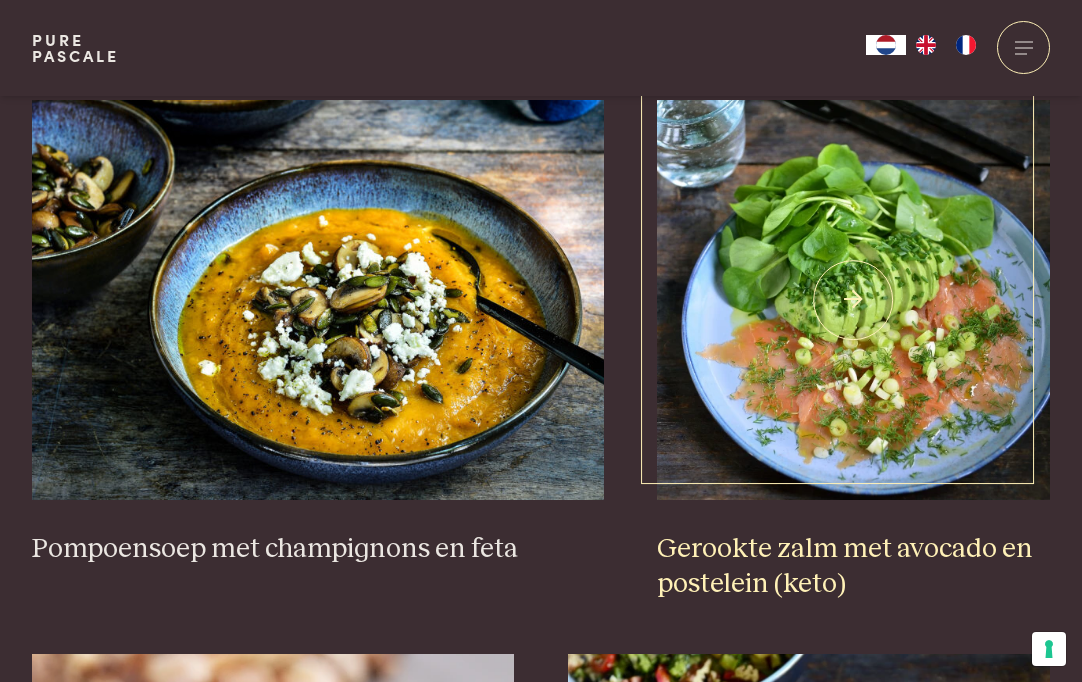 click at bounding box center [853, 300] 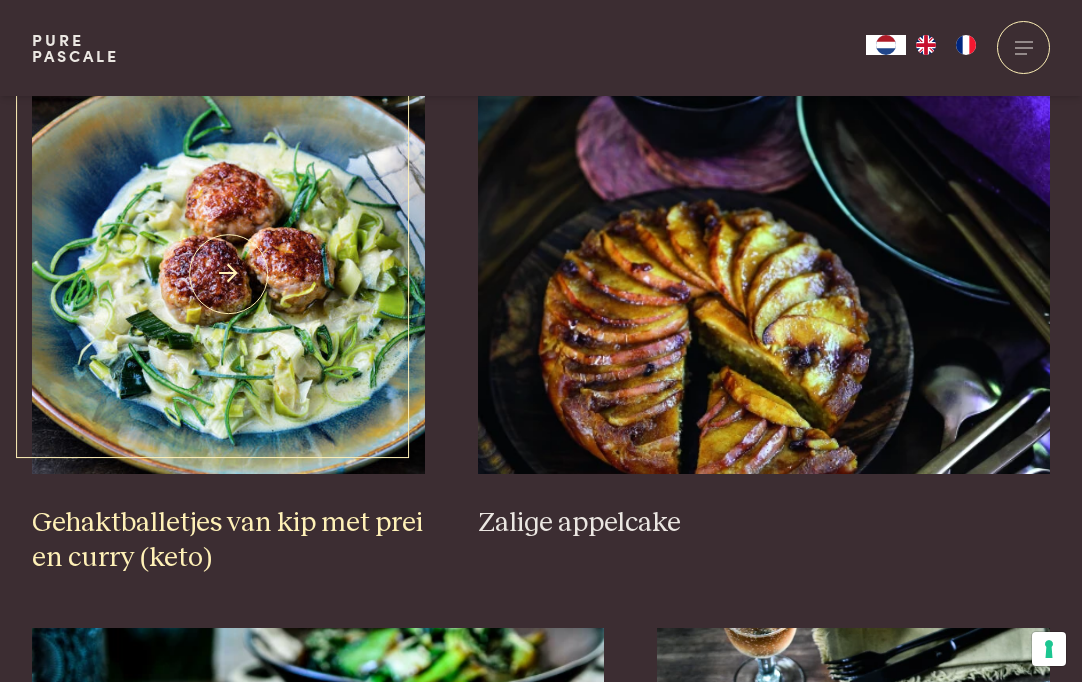 scroll, scrollTop: 3054, scrollLeft: 0, axis: vertical 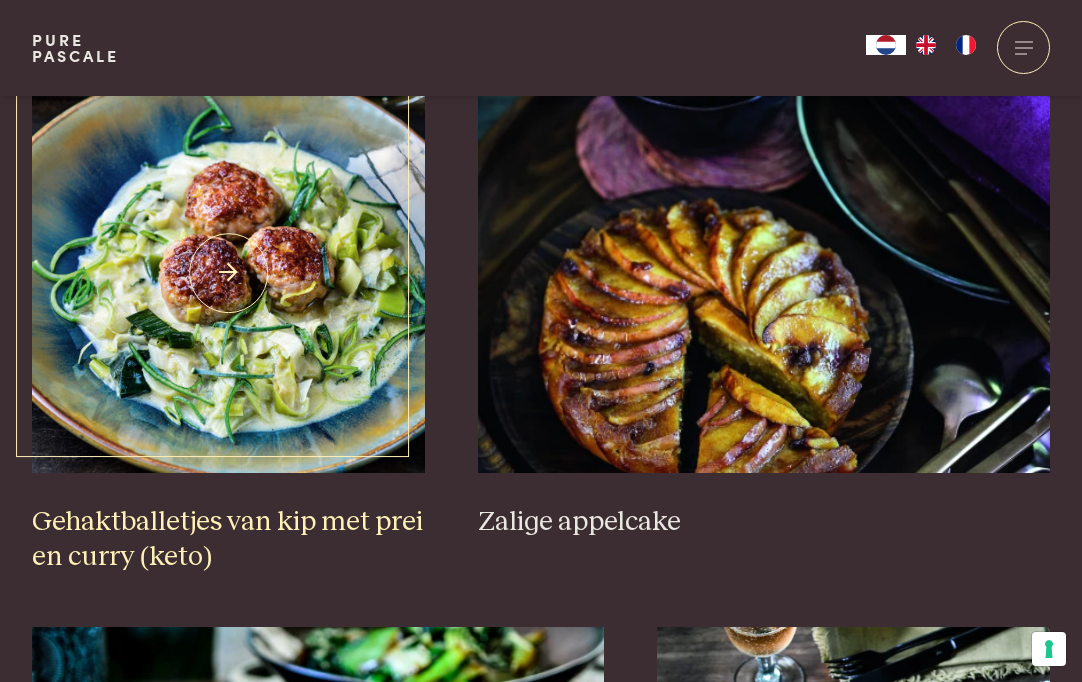 click at bounding box center (228, 273) 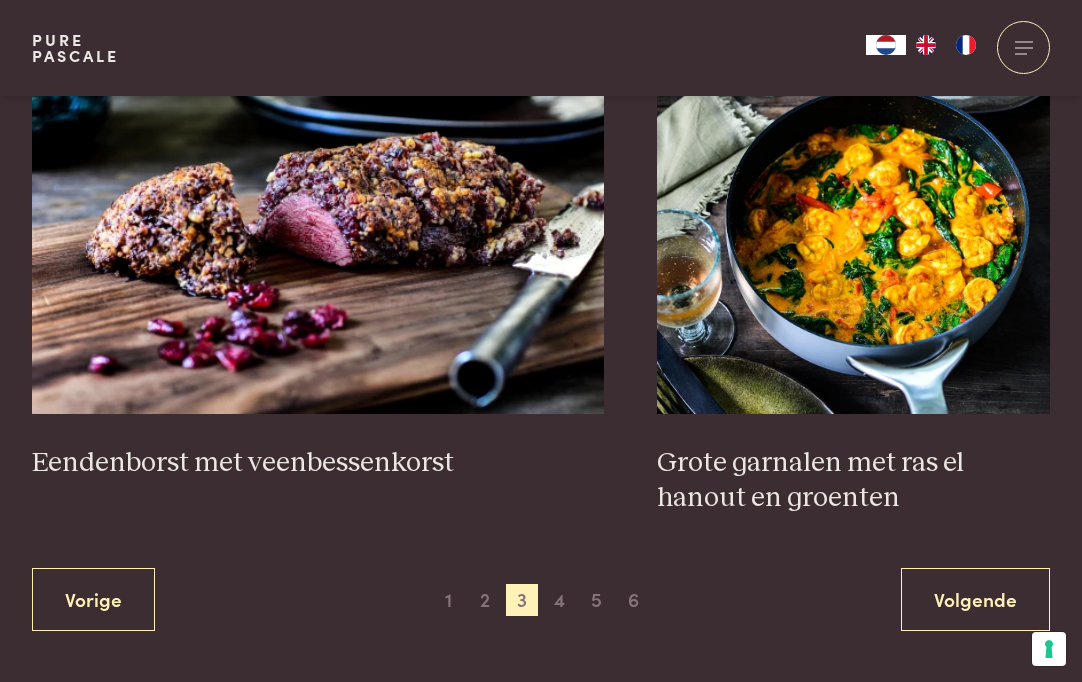 scroll, scrollTop: 3668, scrollLeft: 0, axis: vertical 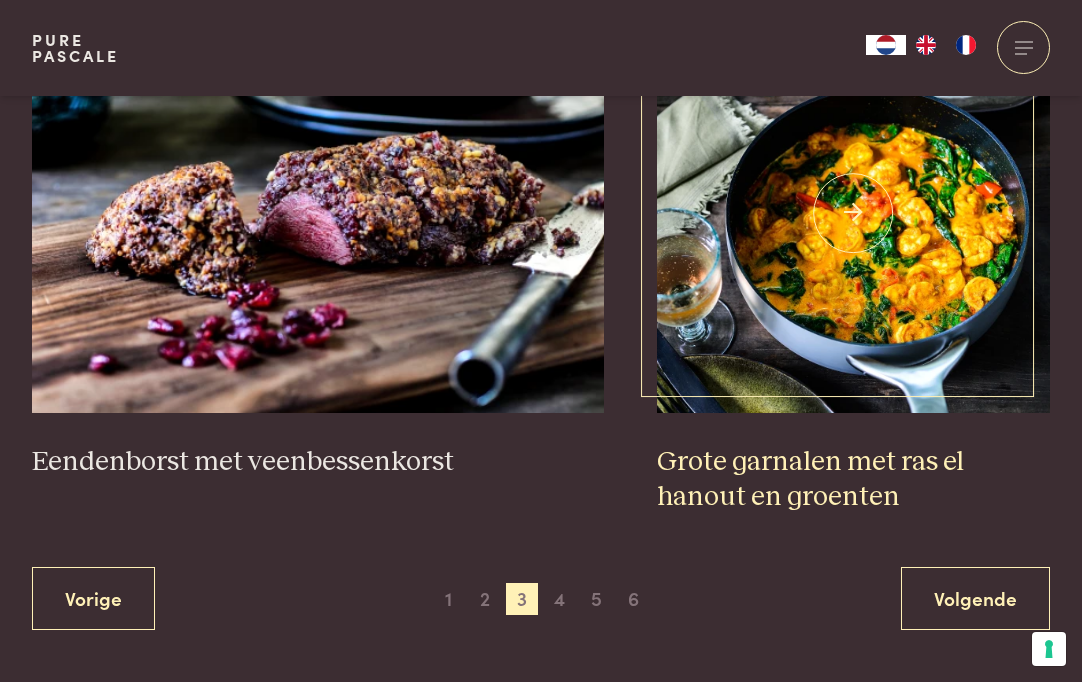 click at bounding box center [853, 213] 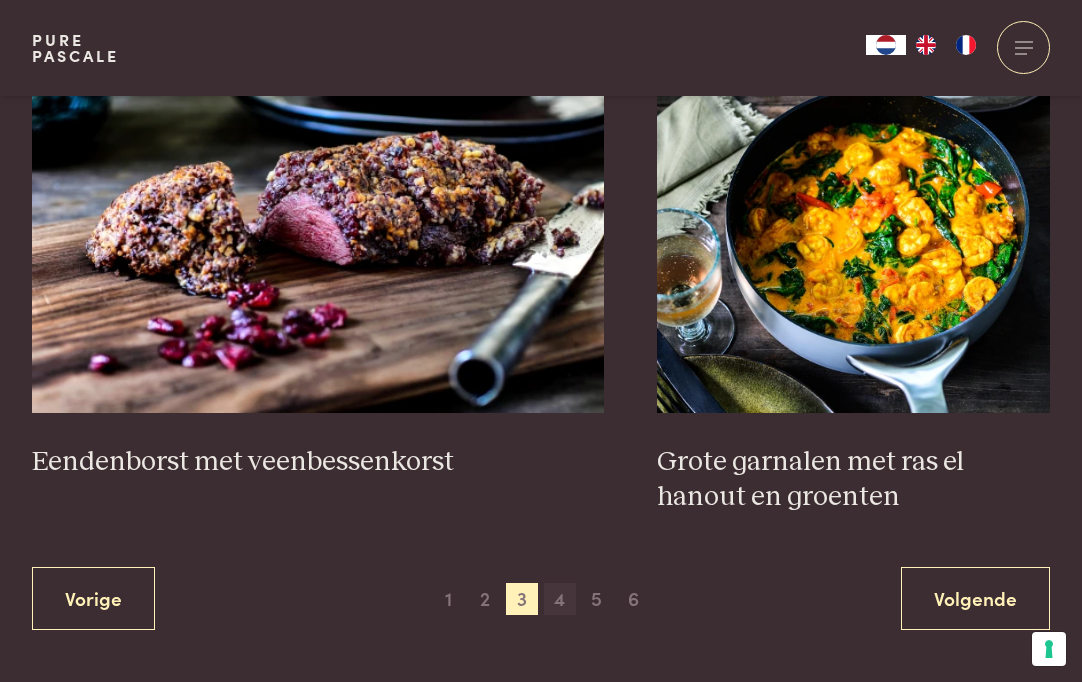 click on "4" at bounding box center [560, 599] 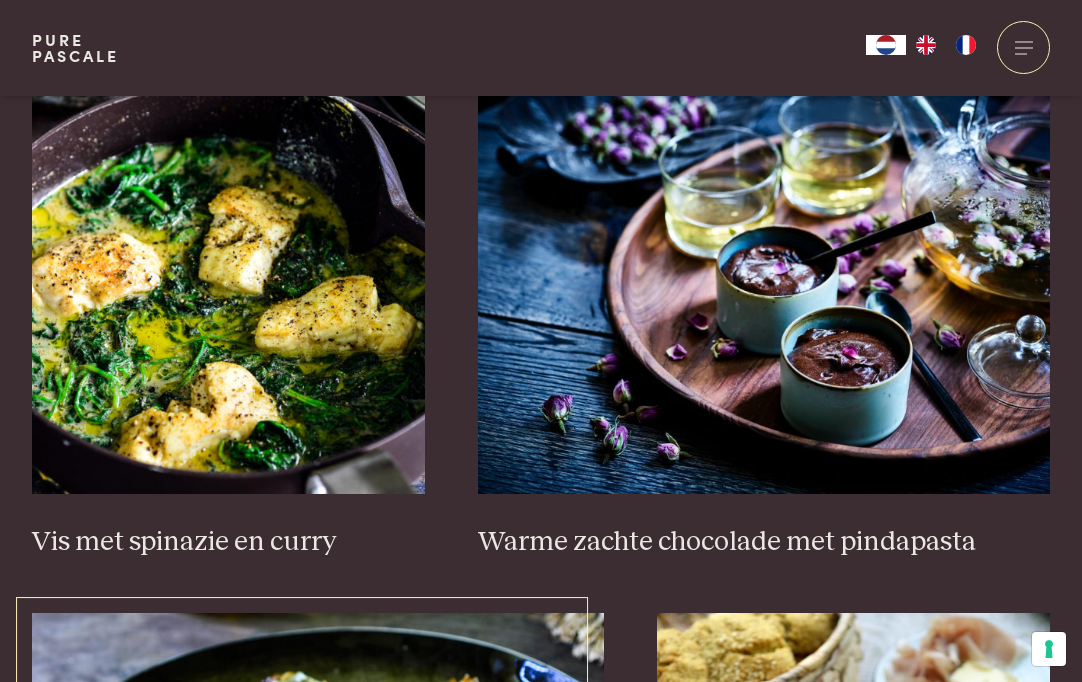 scroll, scrollTop: 1330, scrollLeft: 0, axis: vertical 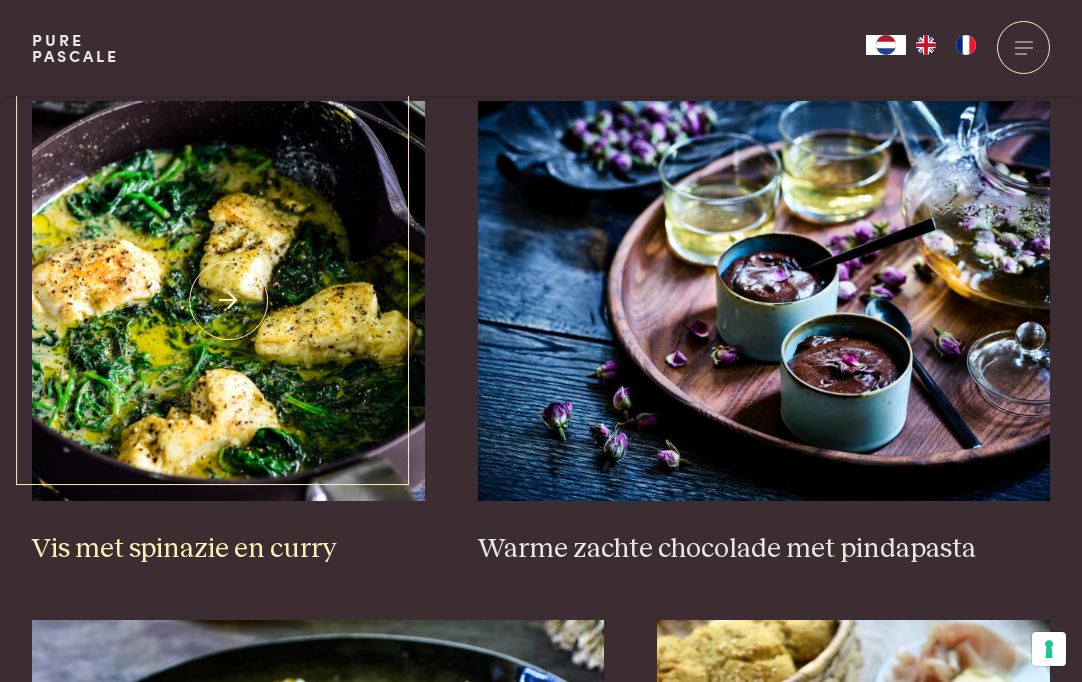 click on "Vis met spinazie en curry" at bounding box center [228, 334] 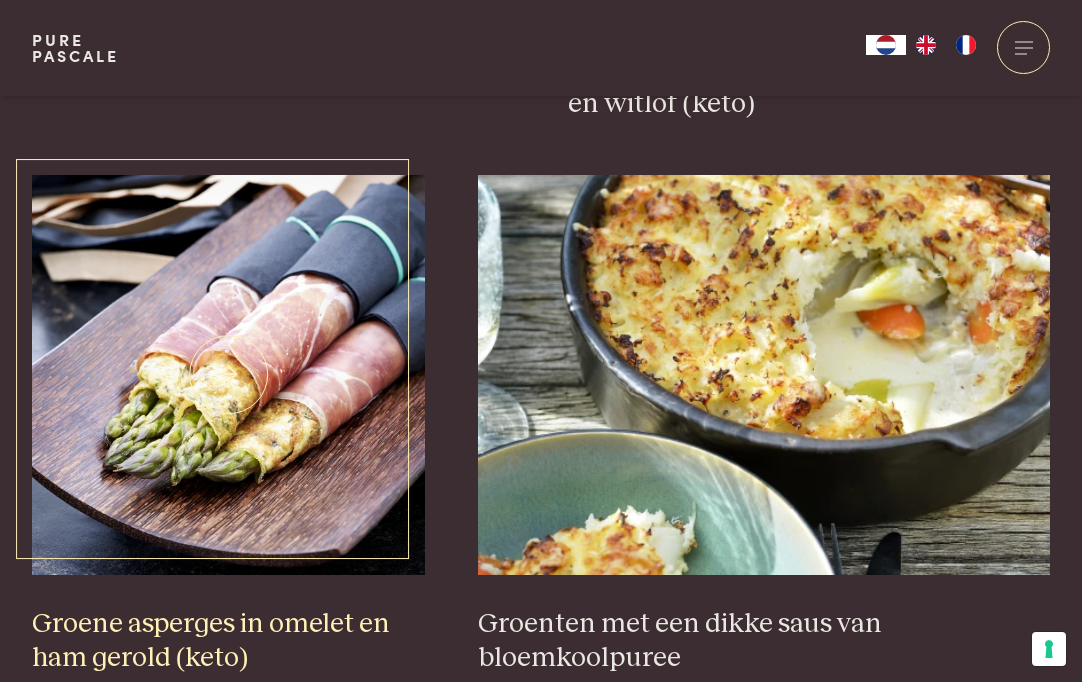 scroll, scrollTop: 2854, scrollLeft: 0, axis: vertical 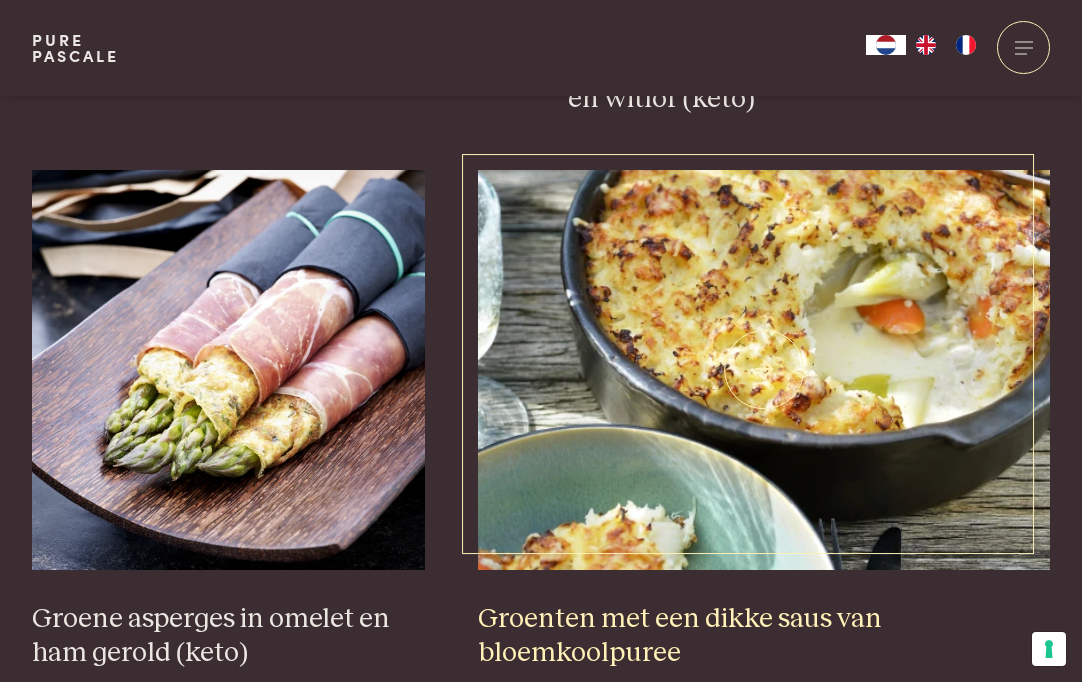 click on "Groenten met een dikke saus van bloemkoolpuree" at bounding box center (764, 420) 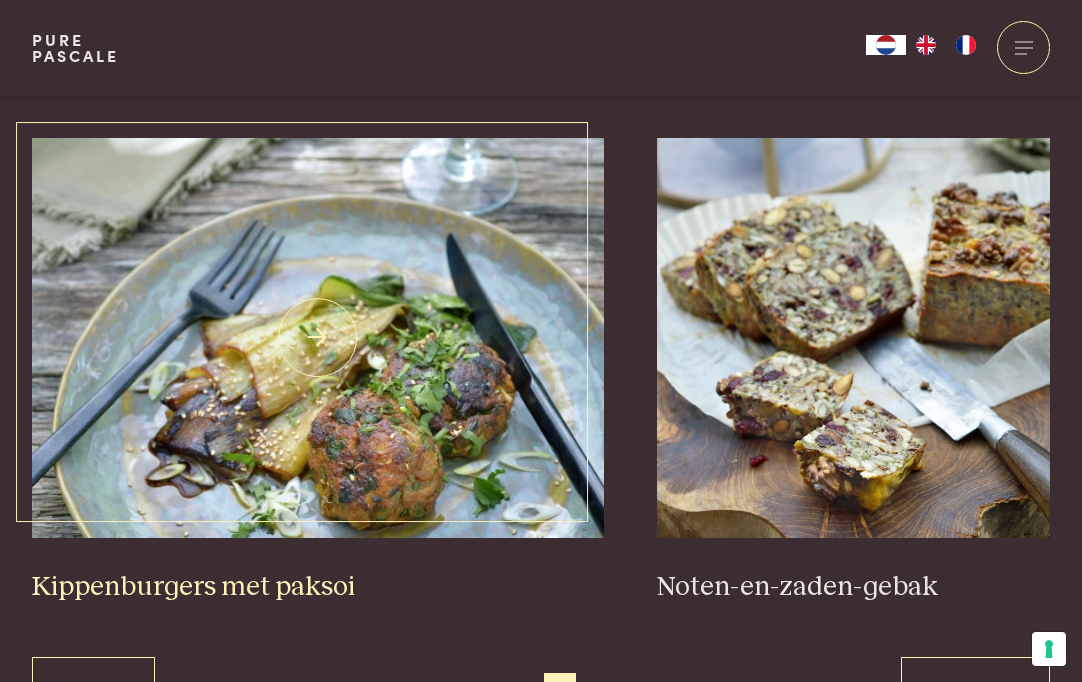 scroll, scrollTop: 3441, scrollLeft: 0, axis: vertical 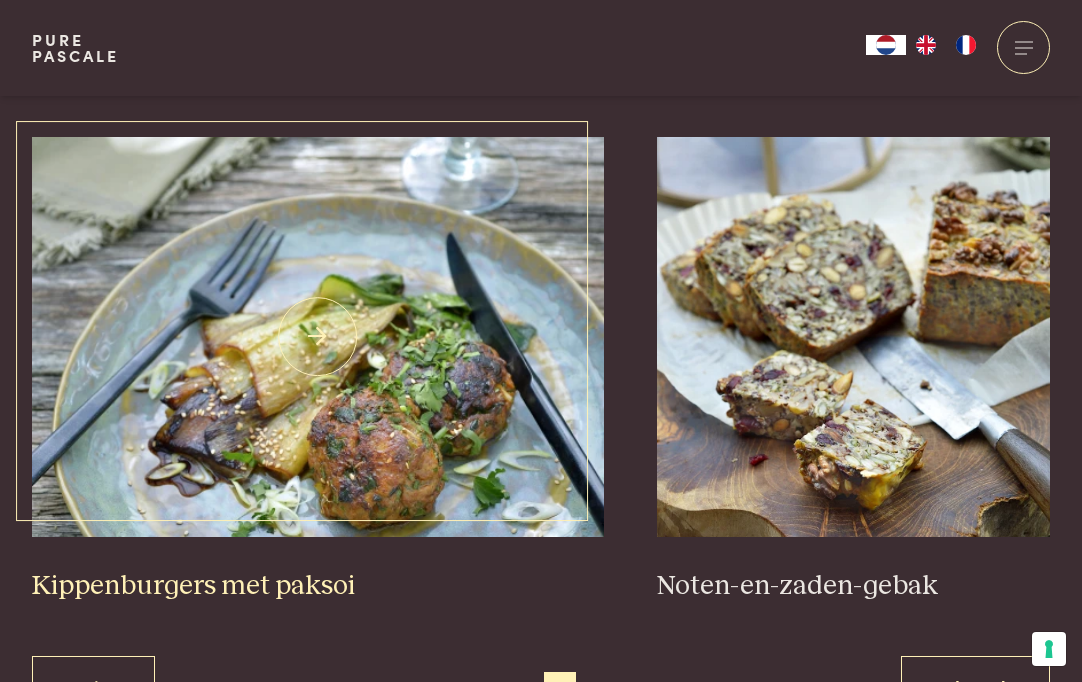 click at bounding box center [318, 337] 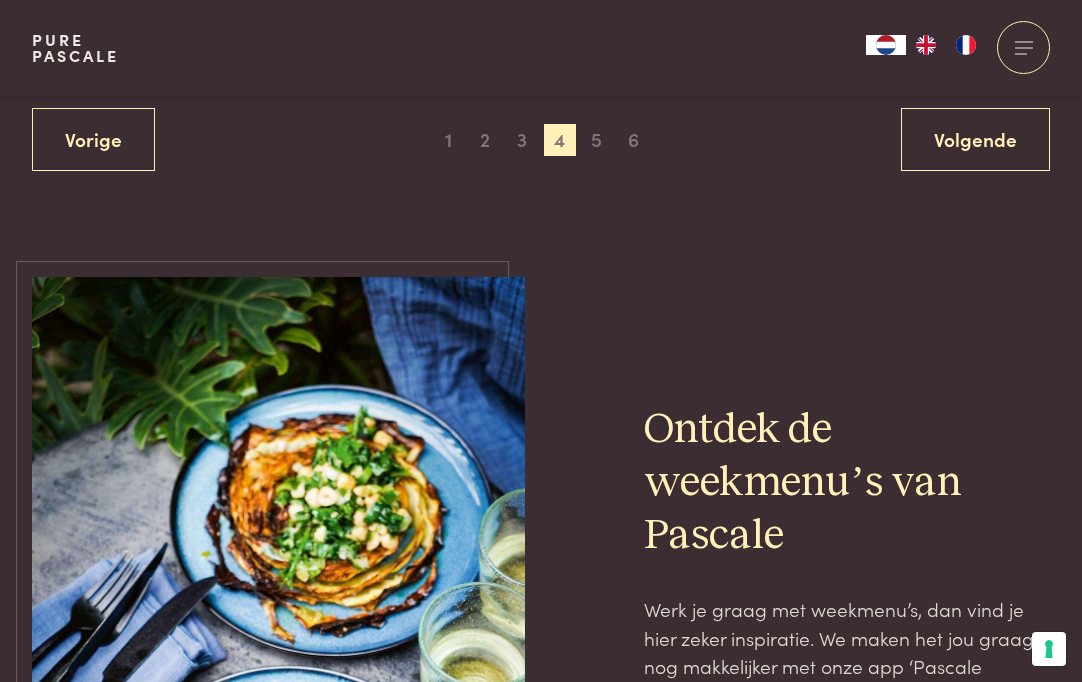 scroll, scrollTop: 3990, scrollLeft: 0, axis: vertical 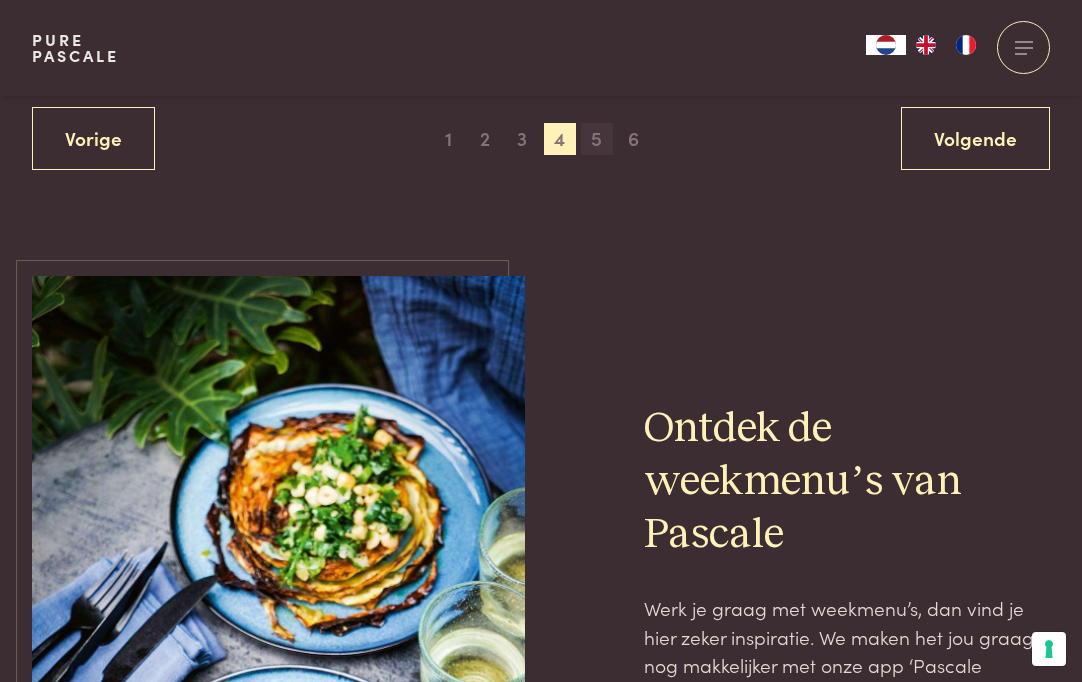 click on "5" at bounding box center (597, 139) 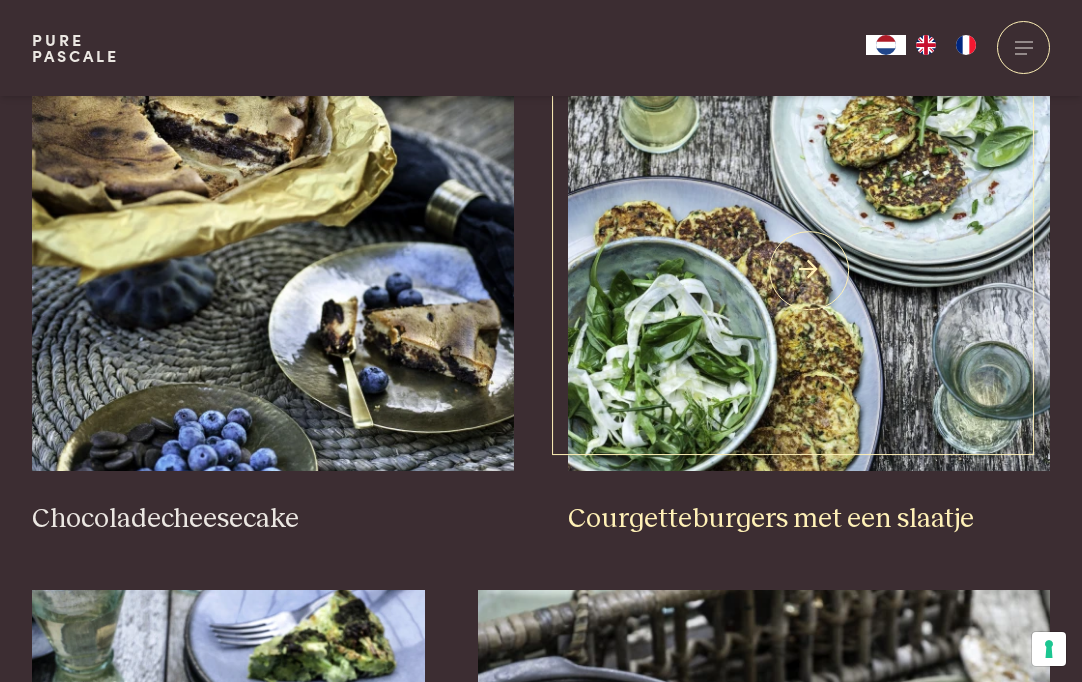 scroll, scrollTop: 800, scrollLeft: 0, axis: vertical 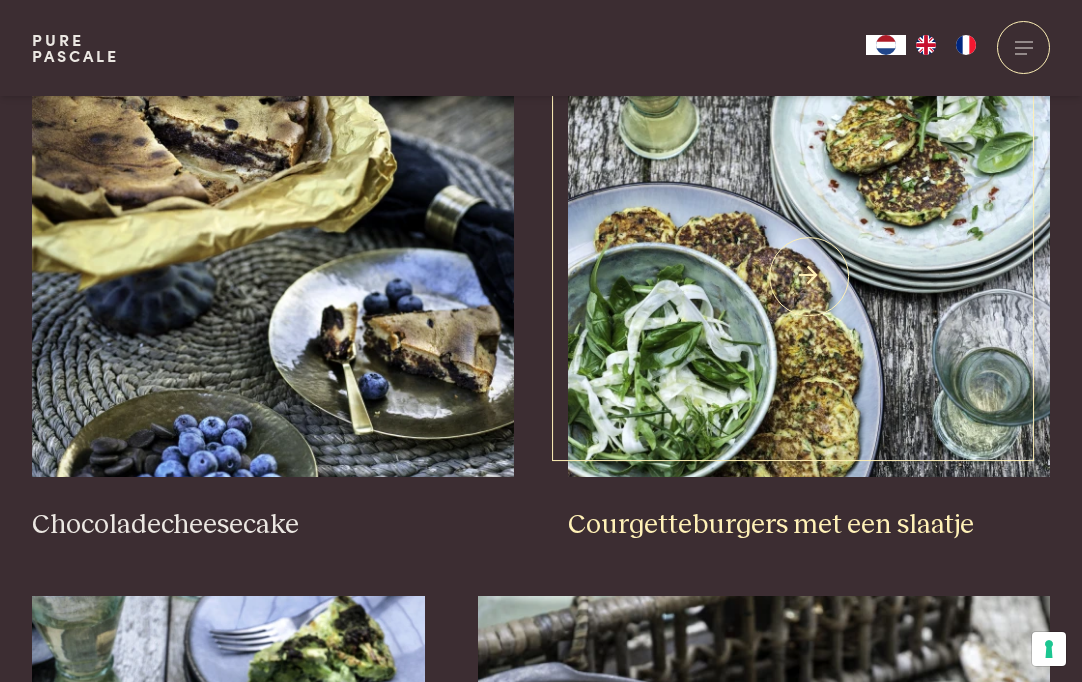 click at bounding box center [809, 277] 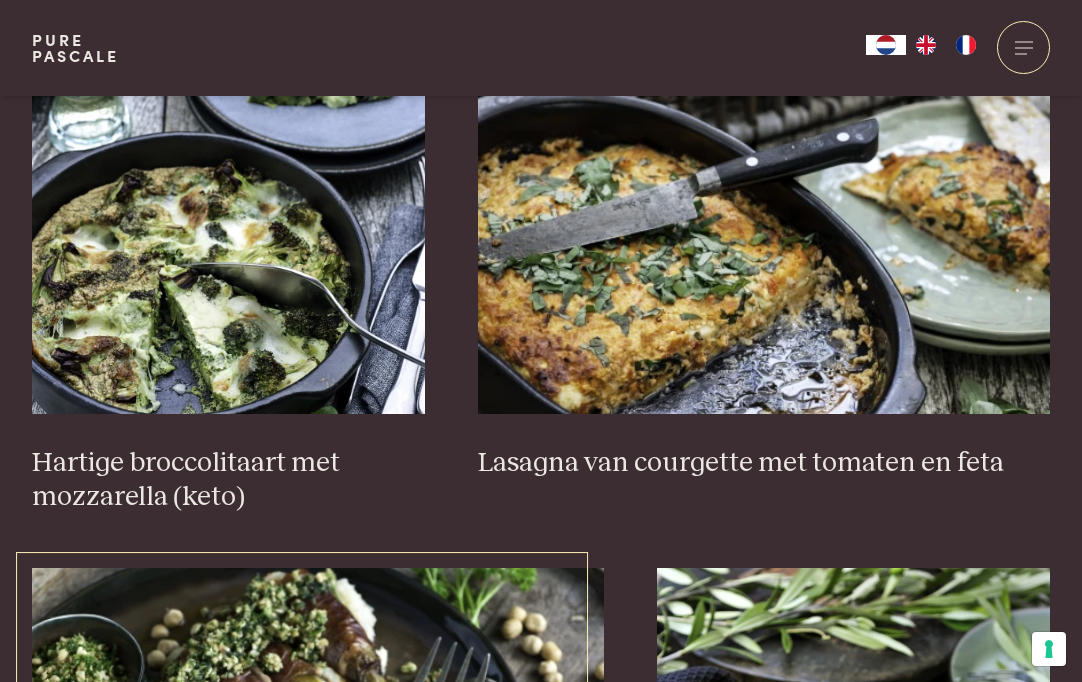 scroll, scrollTop: 1380, scrollLeft: 0, axis: vertical 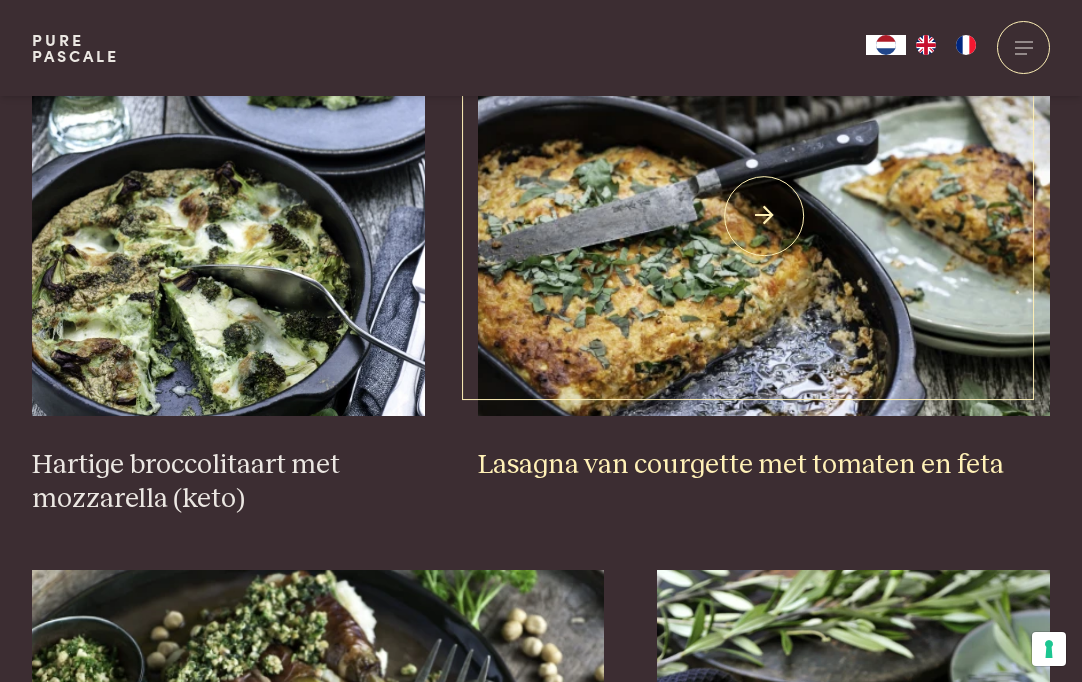 click at bounding box center [764, 216] 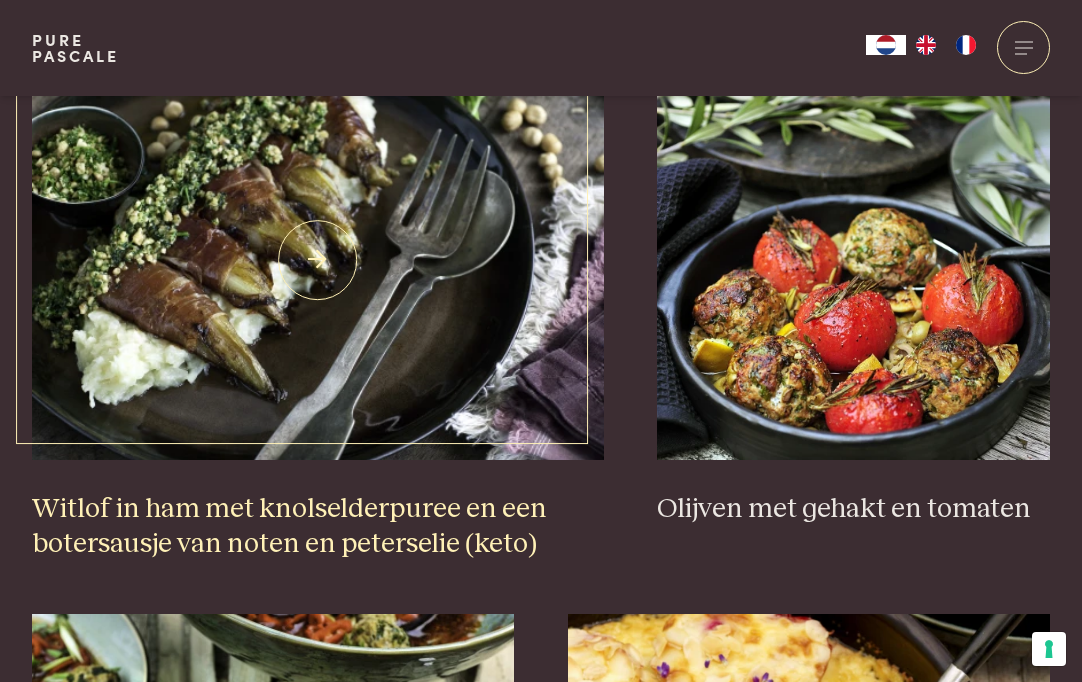 scroll, scrollTop: 1891, scrollLeft: 0, axis: vertical 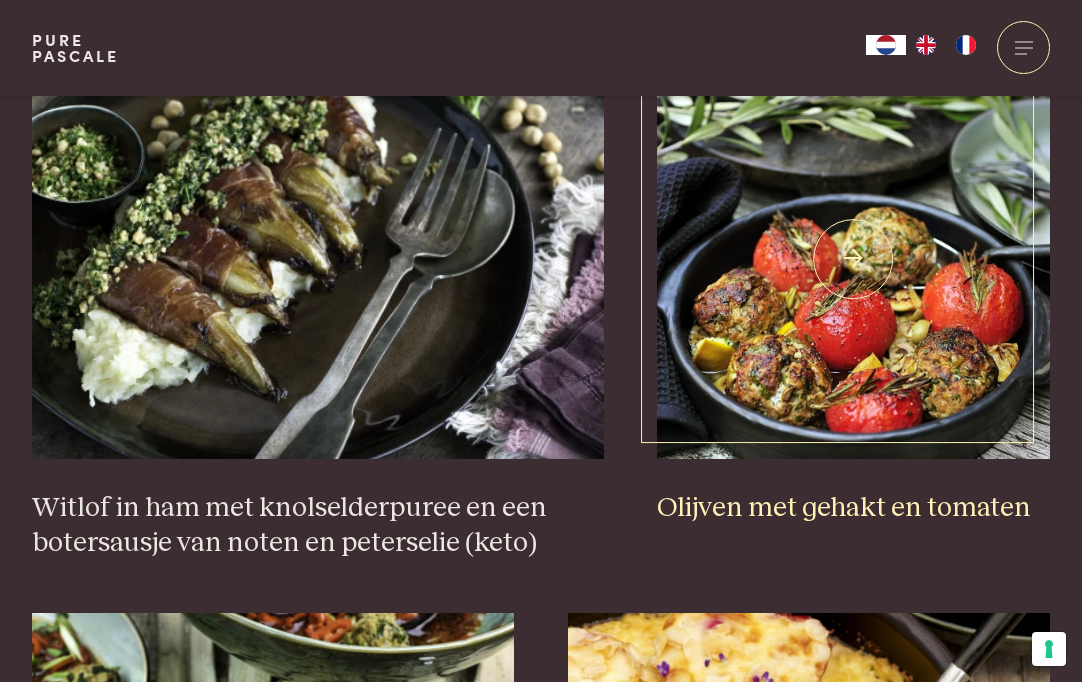 click at bounding box center (853, 259) 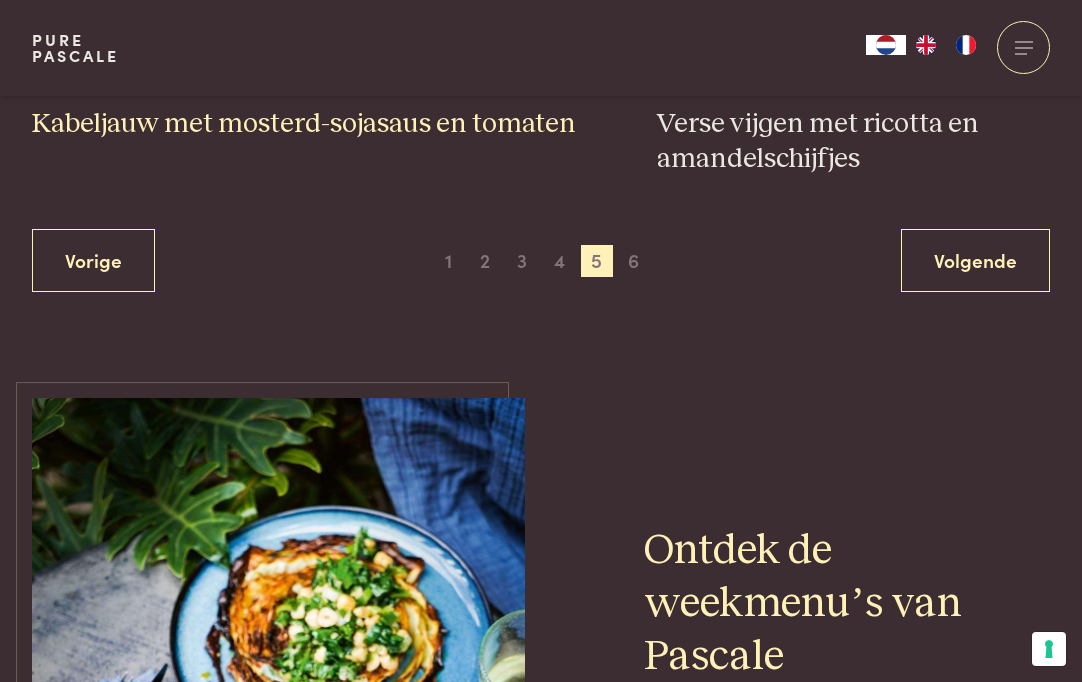 scroll, scrollTop: 3870, scrollLeft: 0, axis: vertical 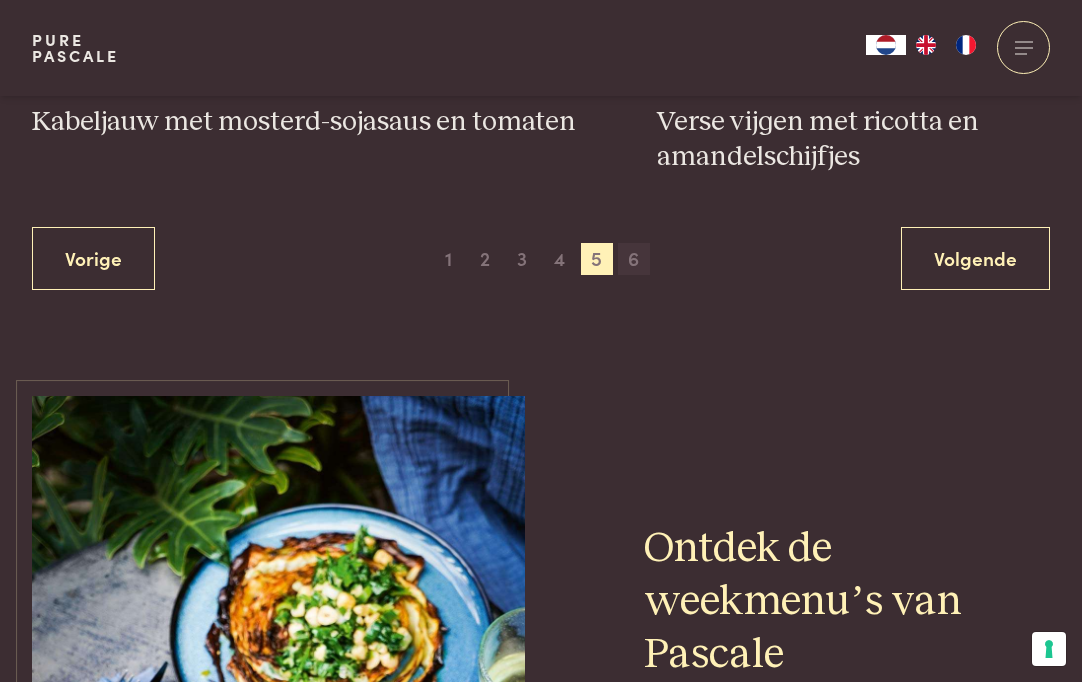 click on "6" at bounding box center [634, 259] 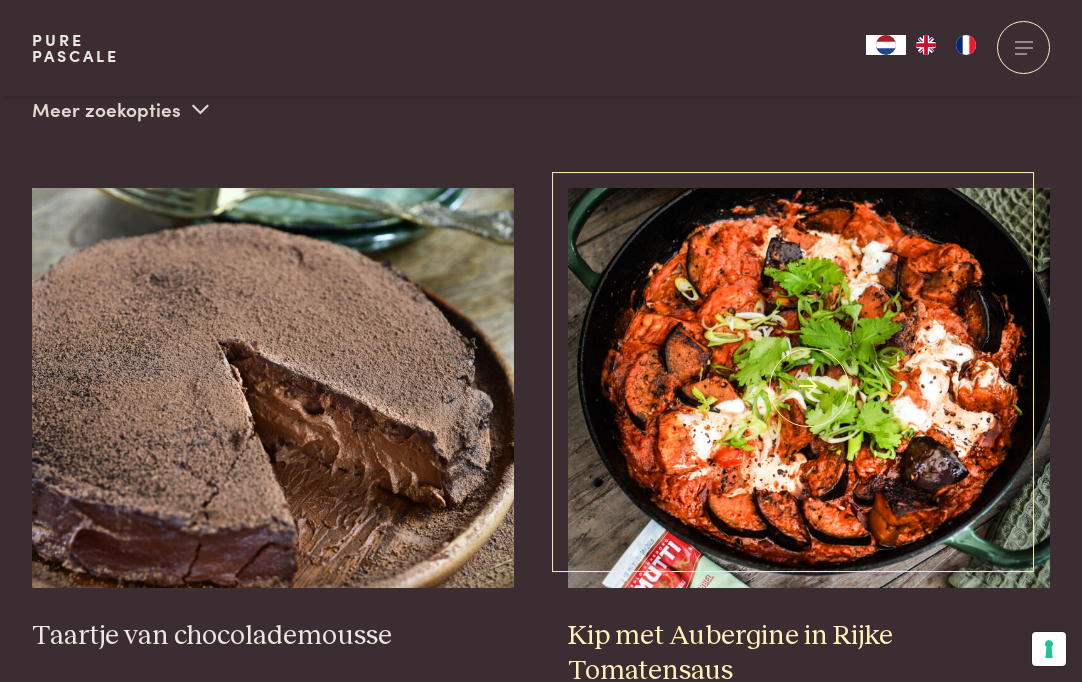scroll, scrollTop: 675, scrollLeft: 0, axis: vertical 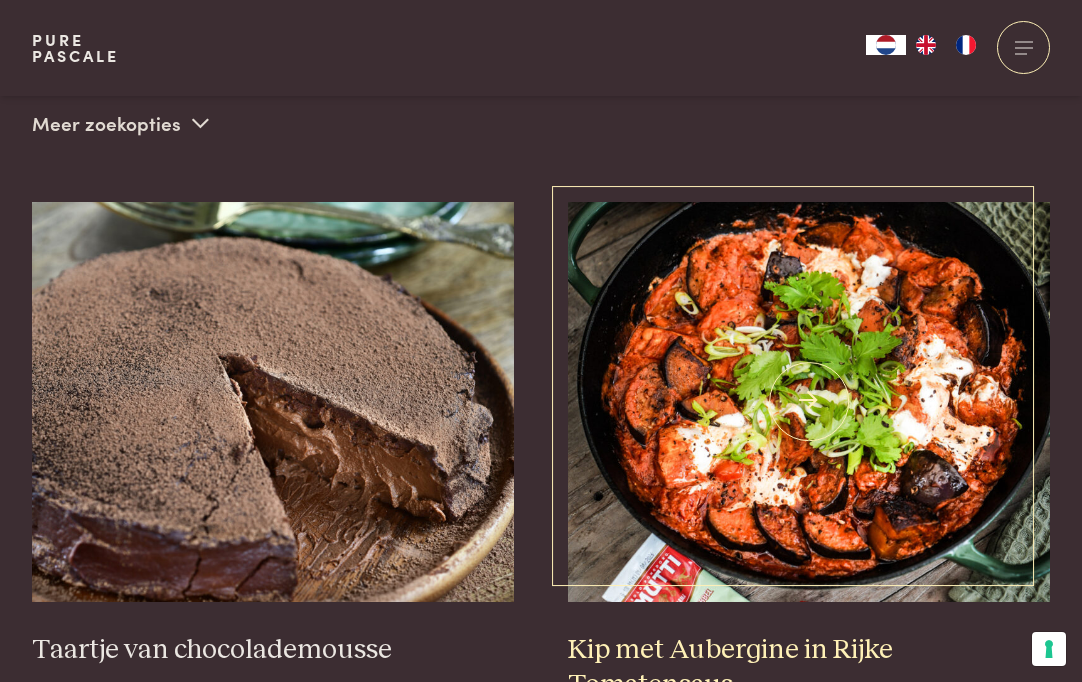 click at bounding box center [809, 402] 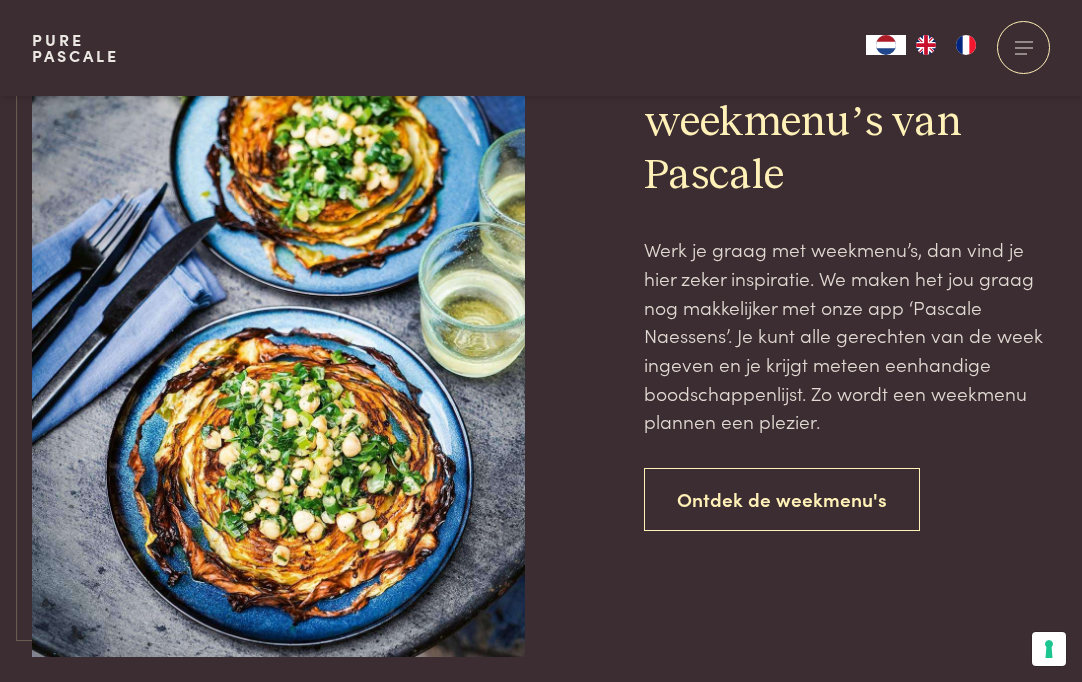 scroll, scrollTop: 1694, scrollLeft: 0, axis: vertical 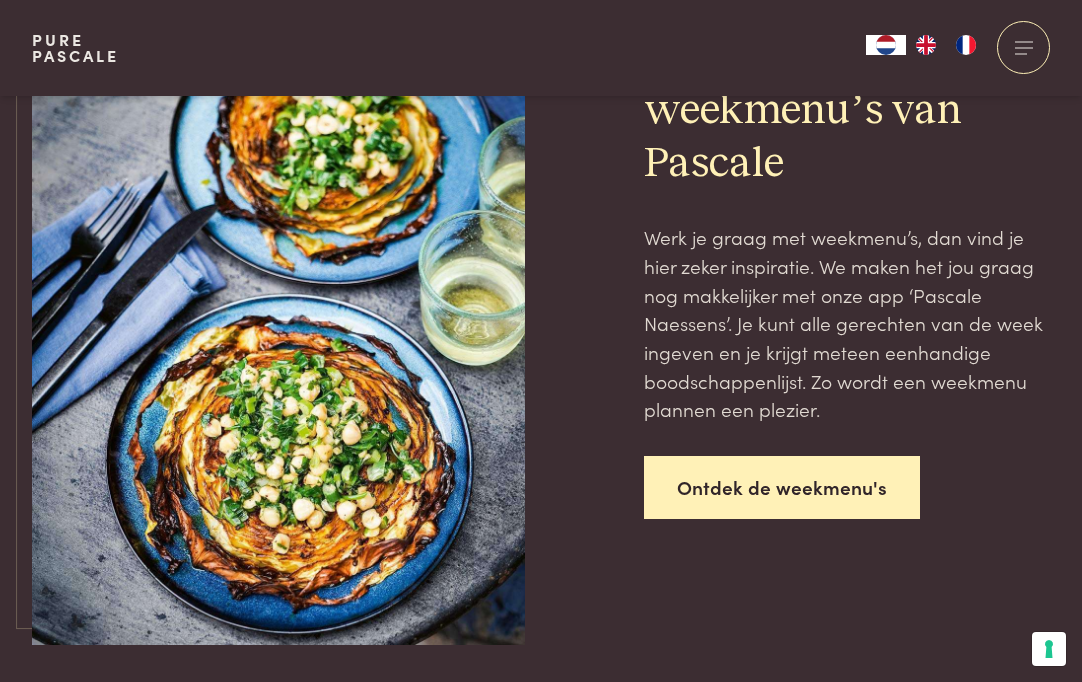 click on "Ontdek de weekmenu's" at bounding box center [782, 487] 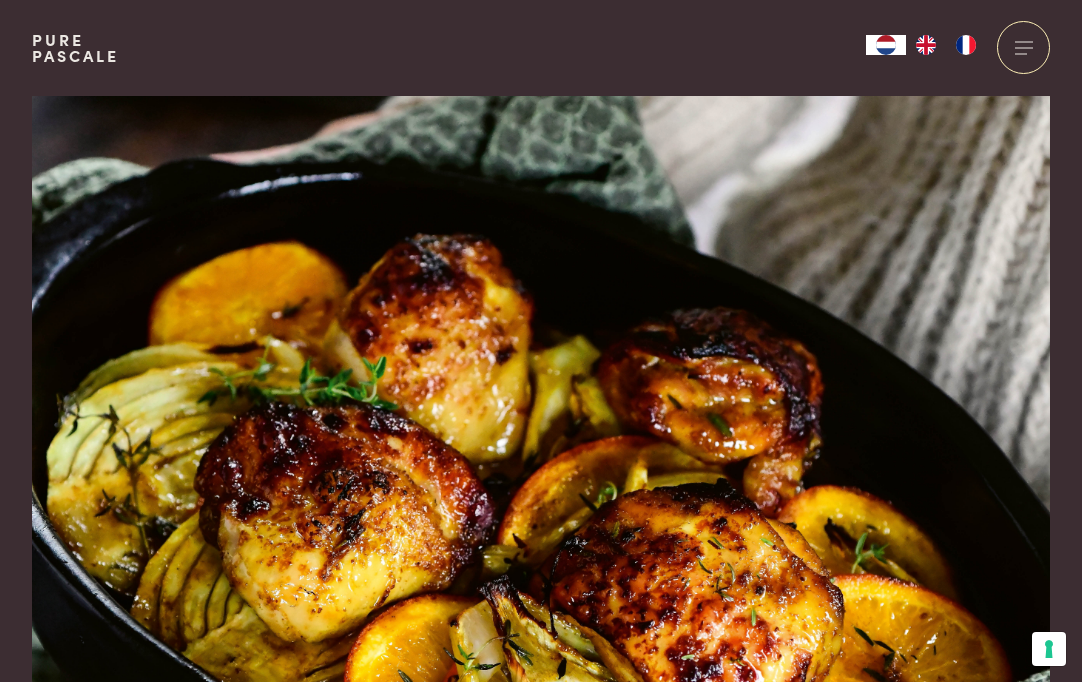 scroll, scrollTop: 0, scrollLeft: 0, axis: both 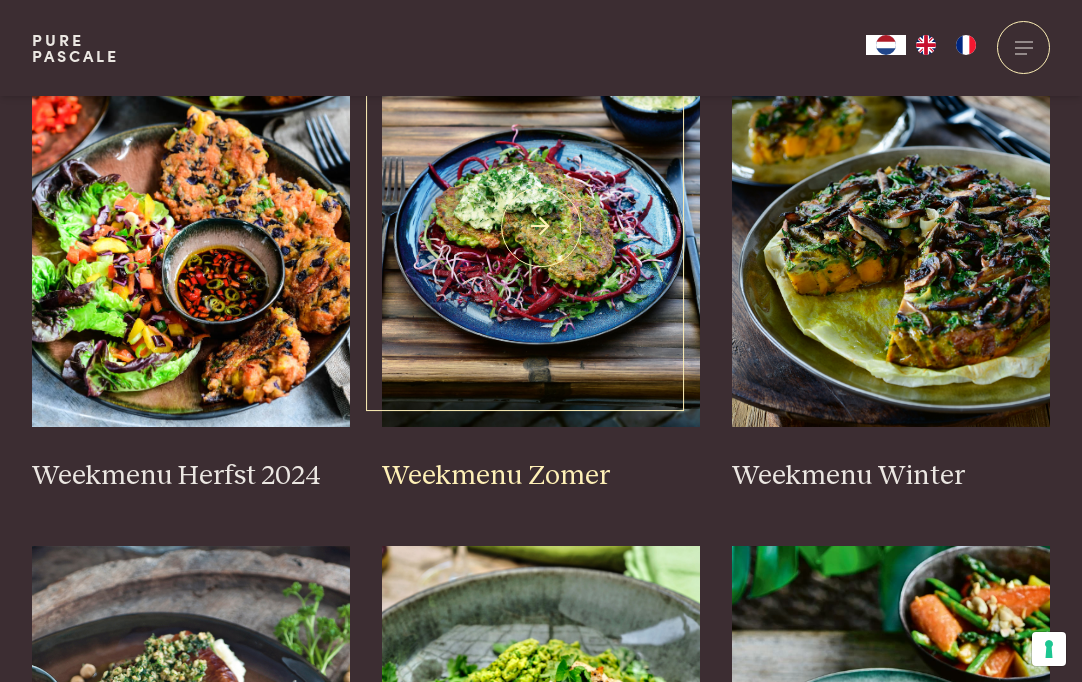 click at bounding box center [541, 227] 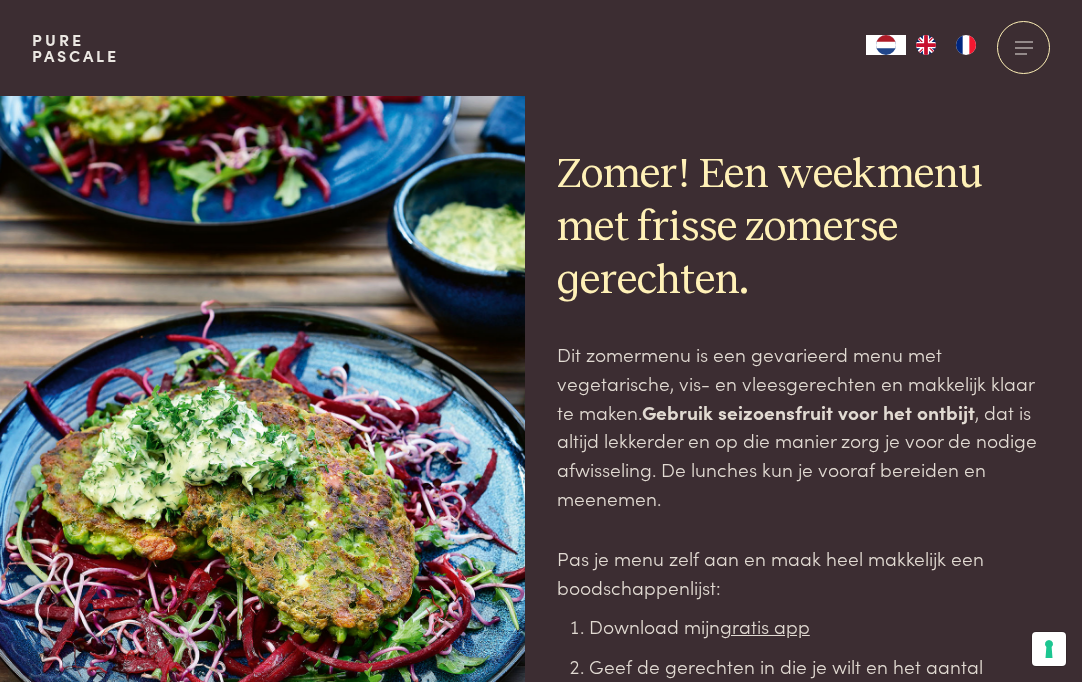 scroll, scrollTop: 0, scrollLeft: 0, axis: both 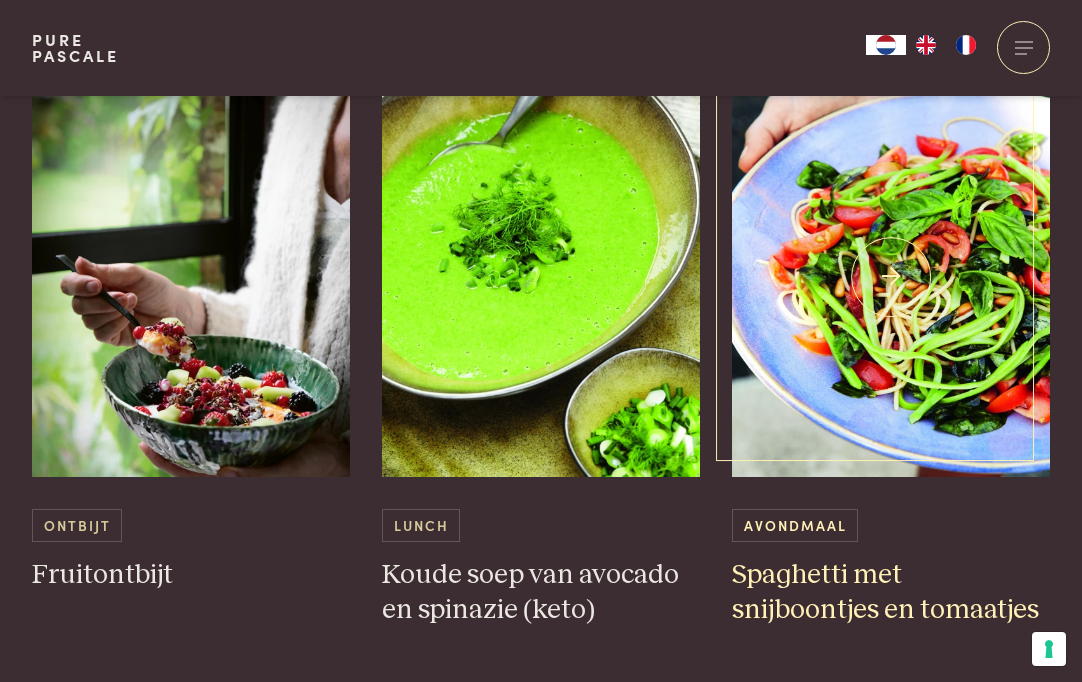 click at bounding box center [891, 277] 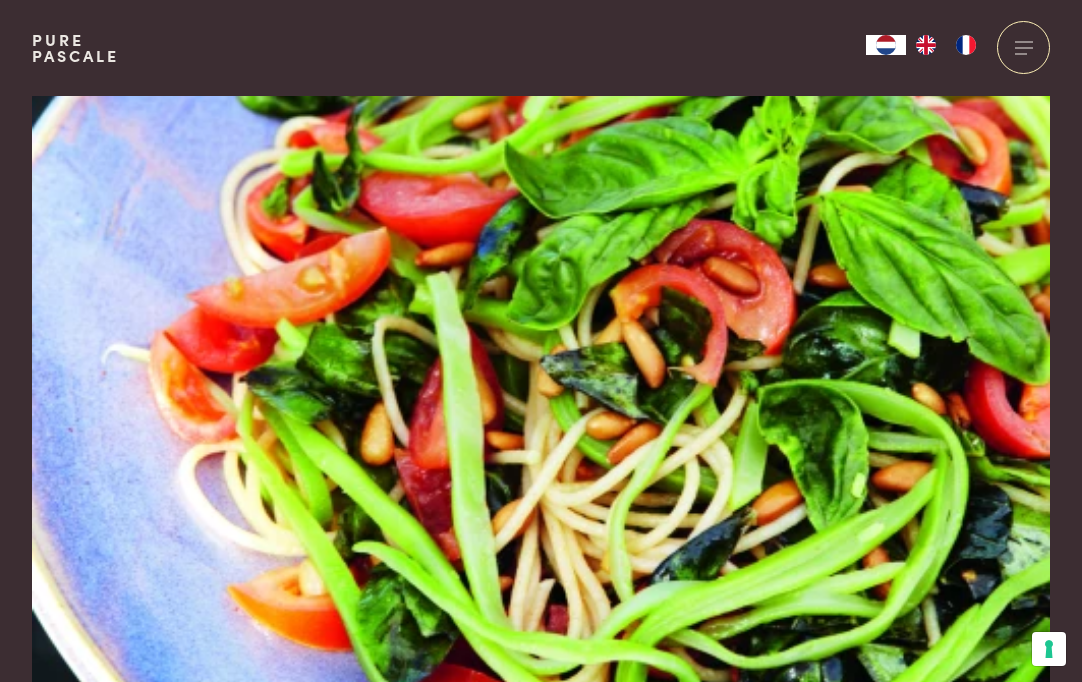 scroll, scrollTop: 0, scrollLeft: 0, axis: both 